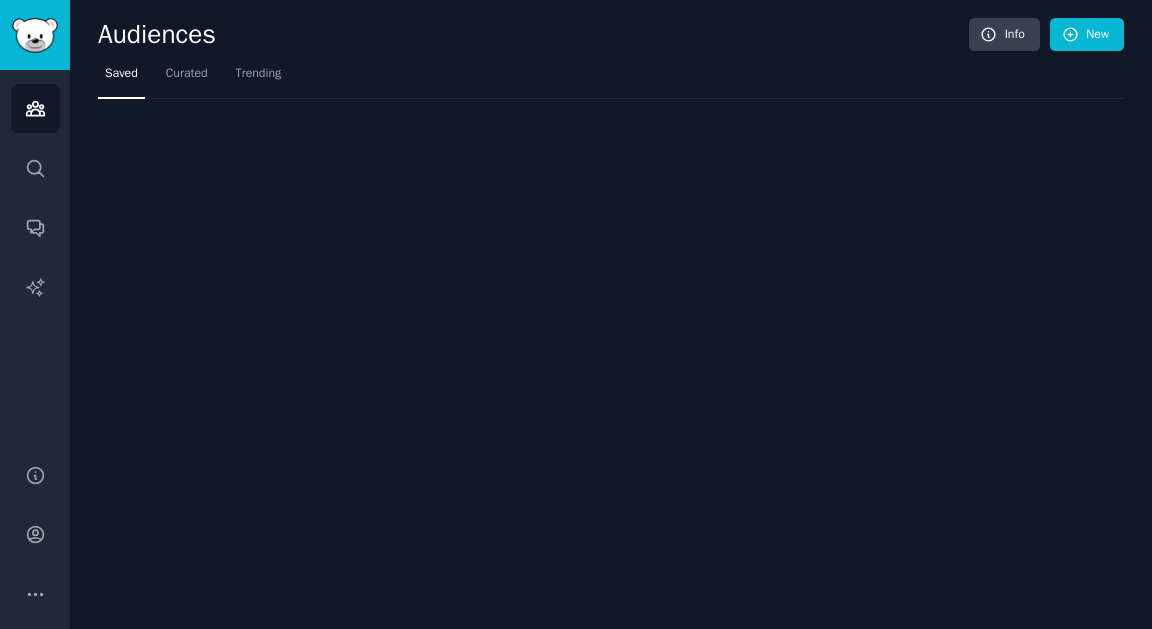 scroll, scrollTop: 0, scrollLeft: 0, axis: both 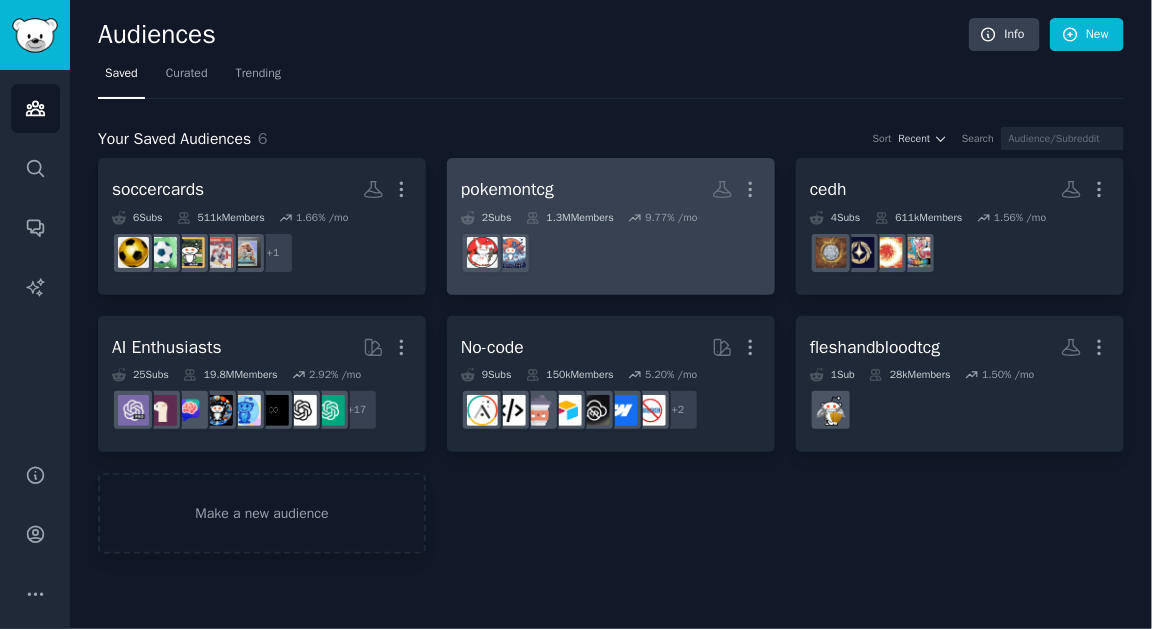 click at bounding box center [611, 253] 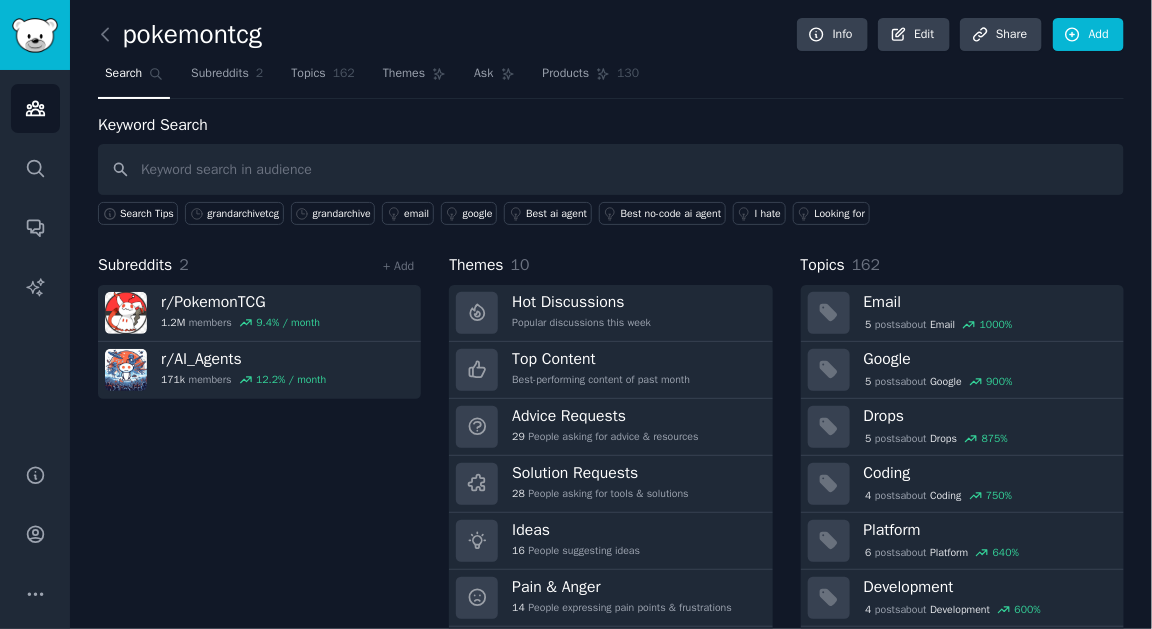 click on "pokemontcg Info Edit Share Add Search Subreddits 2 Topics 162 Themes Ask Products 130 Keyword Search Search Tips grandarchivetcg grandarchive email google Best ai agent Best no-code ai agent I hate Looking for Subreddits 2 + Add r/ PokemonTCG 1.2M  members 9.4 % / month r/ AI_Agents 171k  members 12.2 % / month Themes 10 Hot Discussions Popular discussions this week Top Content Best-performing content of past month Advice Requests 29 People asking for advice & resources Solution Requests 28 People asking for tools & solutions Ideas 16 People suggesting ideas Pain & Anger 14 People expressing pain points & frustrations +  4  more Topics 162 Email 5  post s  about  Email 1000 % Google 5  post s  about  Google 900 % Drops 5  post s  about  Drops 875 % Coding 4  post s  about  Coding 750 % Platform 6  post s  about  Platform 640 % Development 4  post s  about  Development 600 % +  156  more" 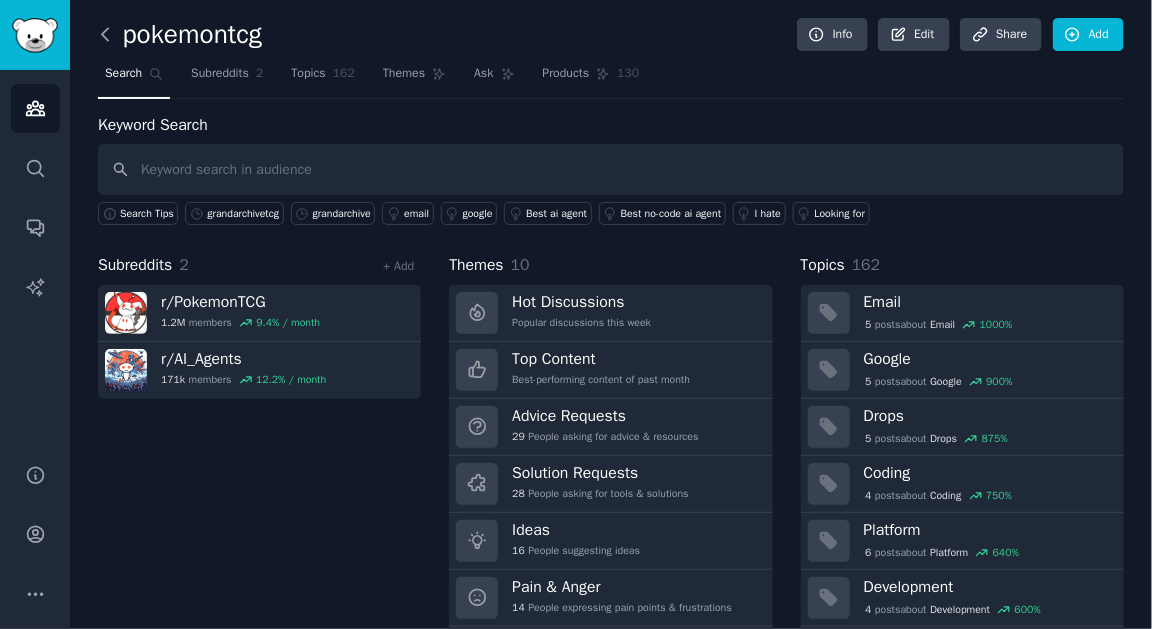 click 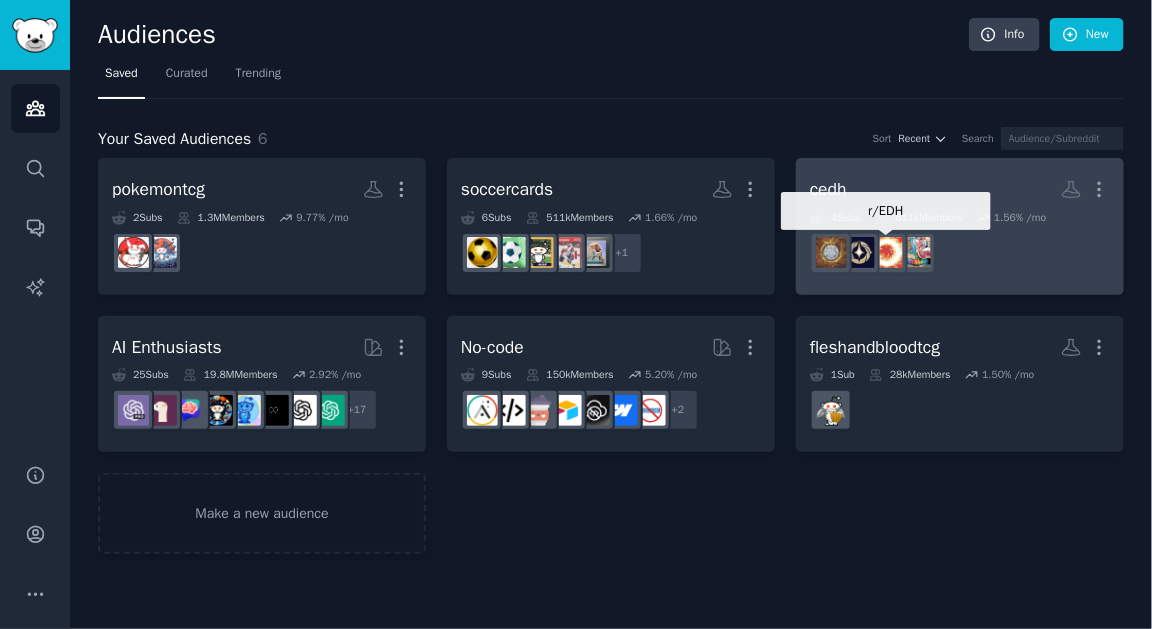 click at bounding box center (887, 252) 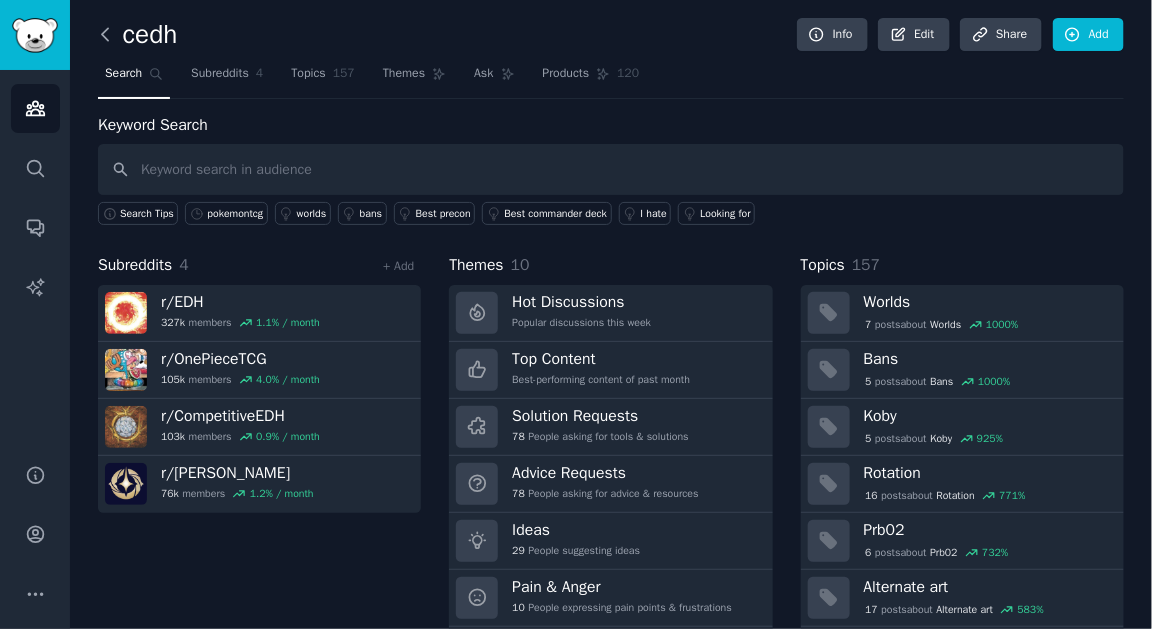 click 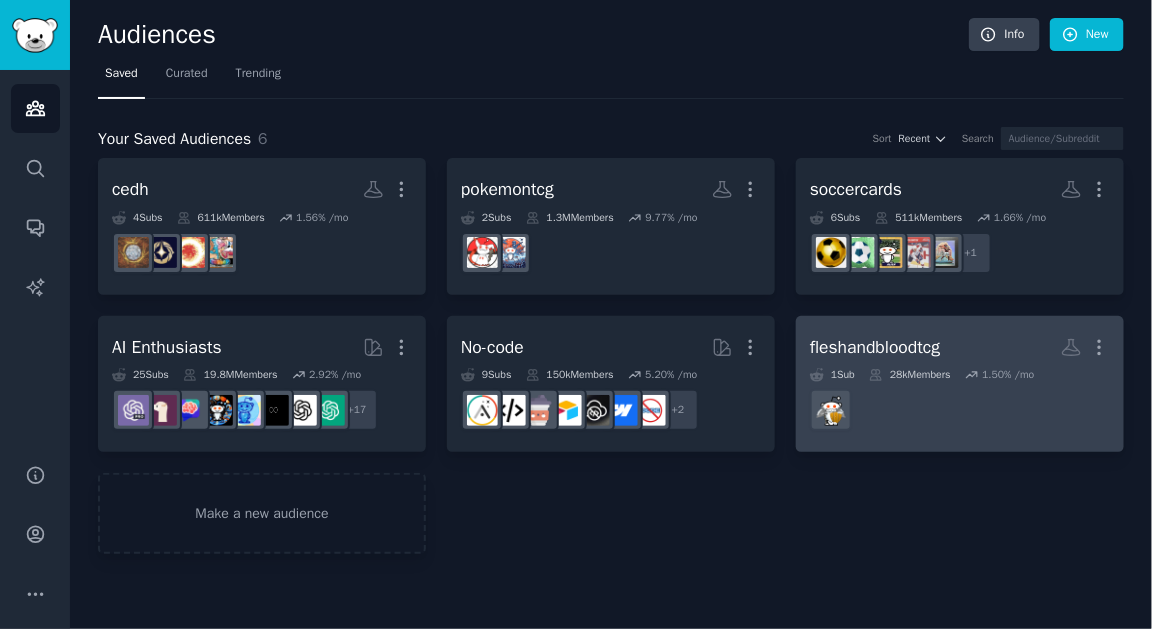 click on "fleshandbloodtcg" at bounding box center [875, 347] 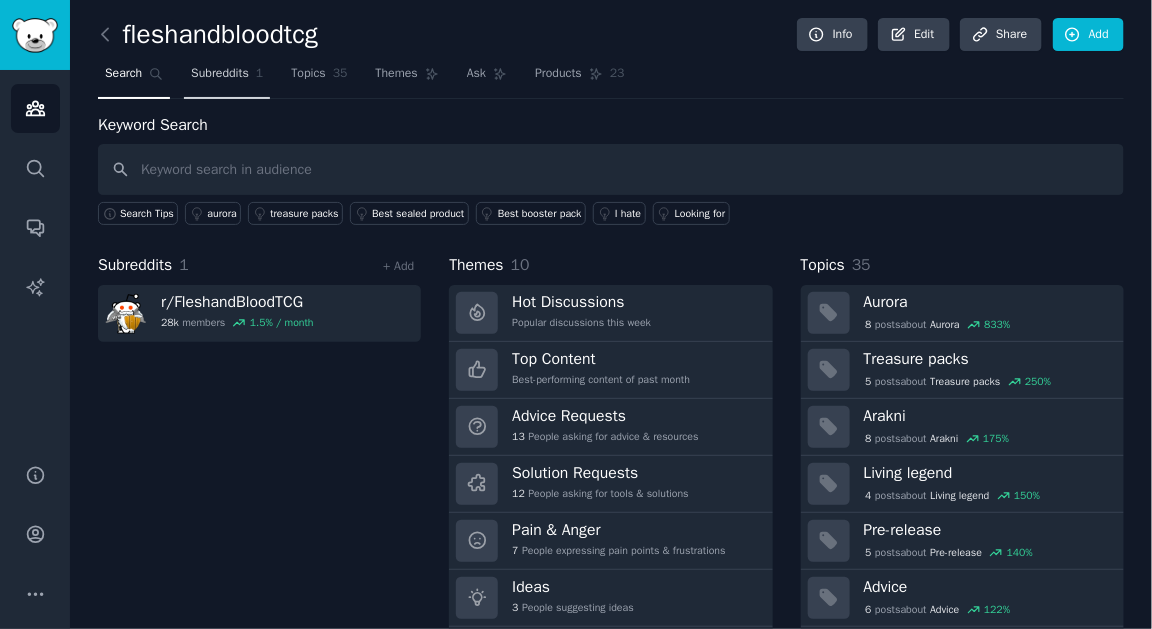 click on "Subreddits 1" at bounding box center [227, 78] 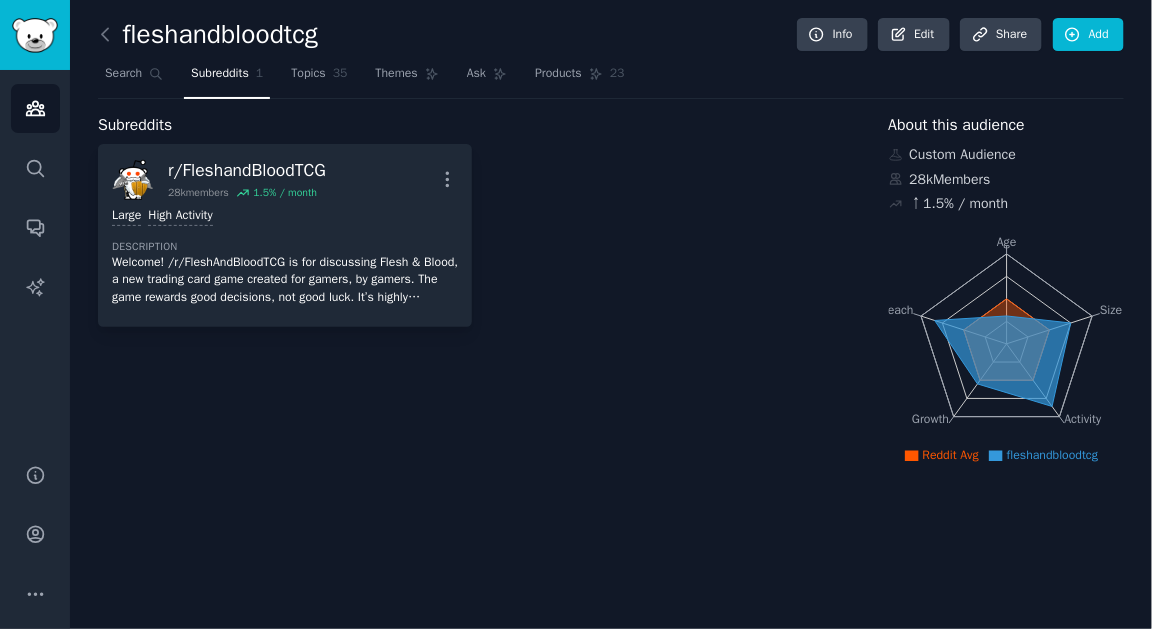 drag, startPoint x: 1151, startPoint y: 110, endPoint x: 1150, endPoint y: 123, distance: 13.038404 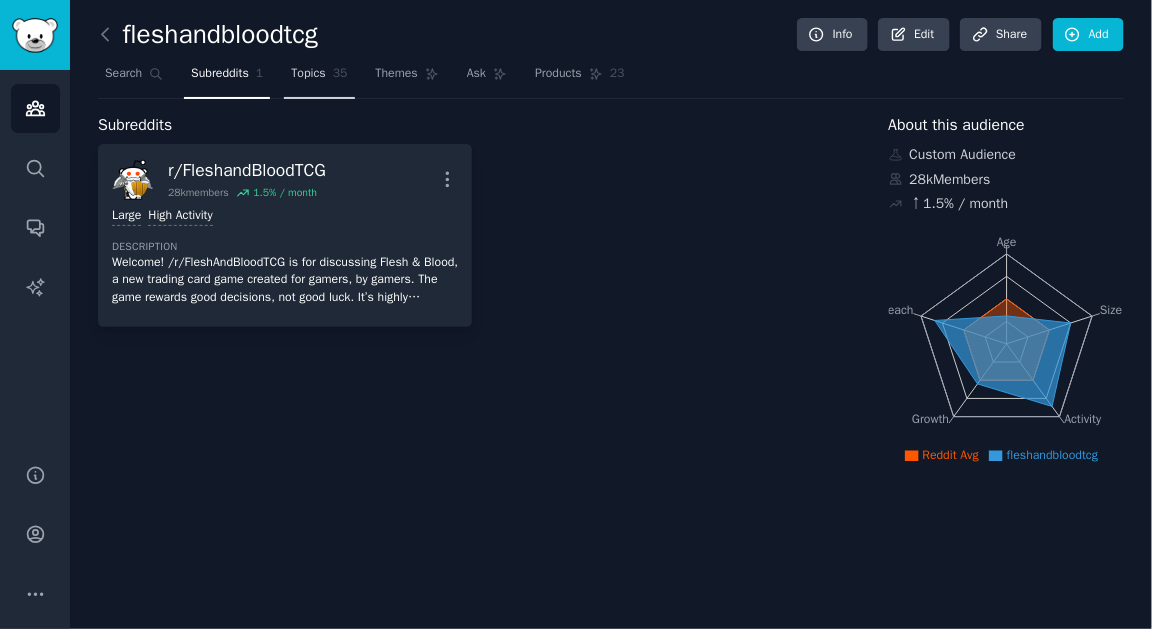 click on "Topics 35" at bounding box center (319, 78) 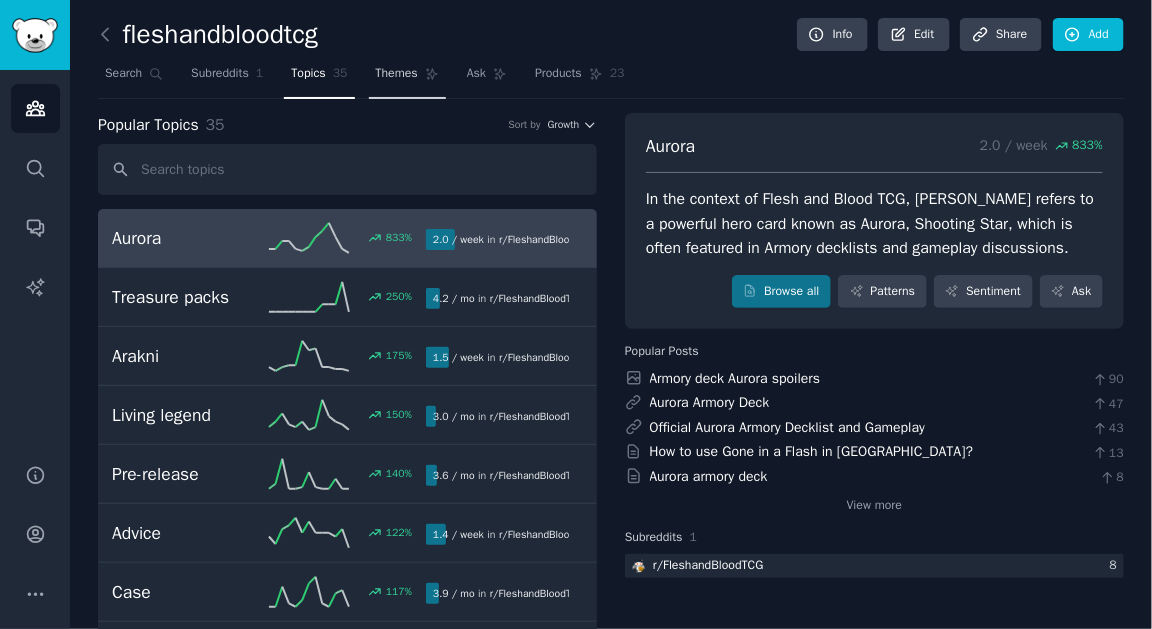 click on "Themes" at bounding box center (407, 78) 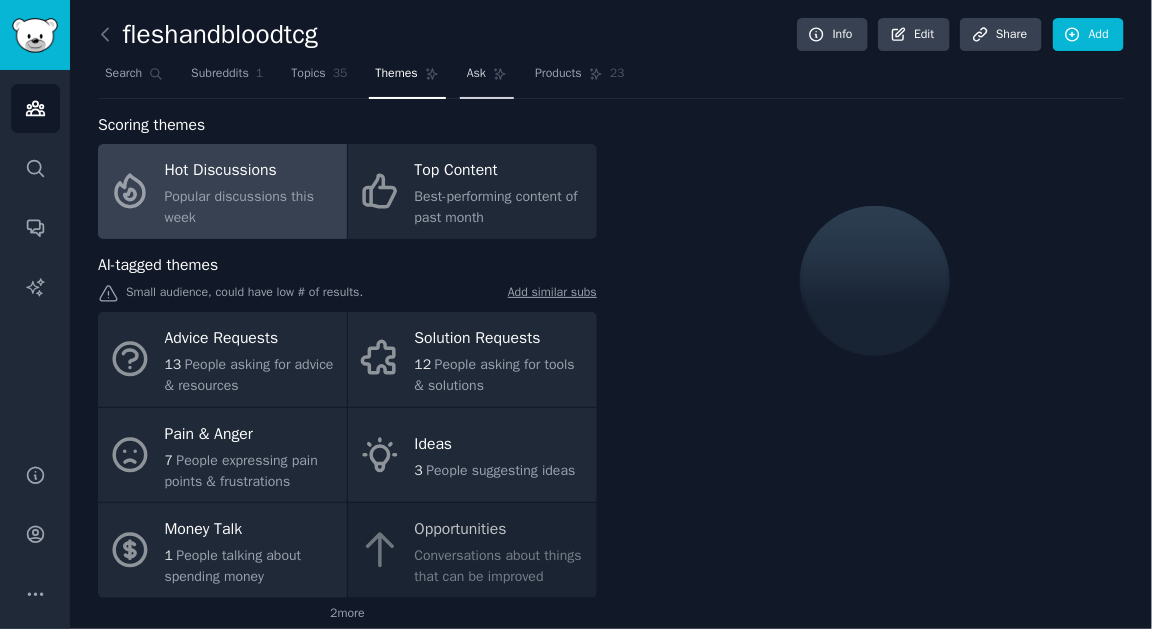 click on "Ask" at bounding box center [476, 74] 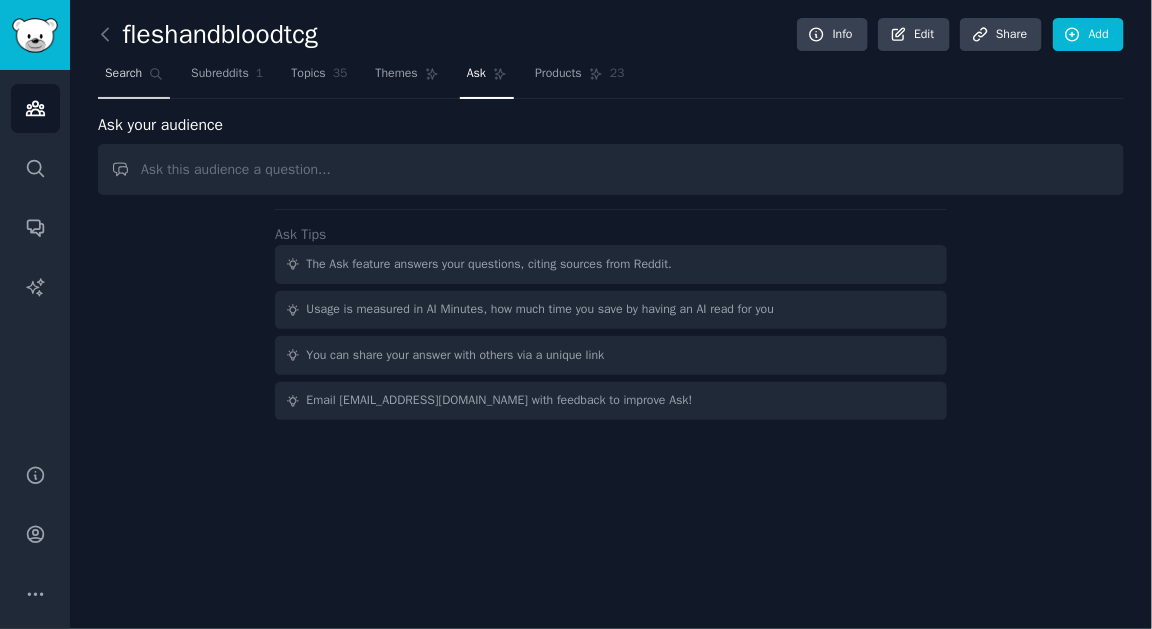 click on "Search" at bounding box center (123, 74) 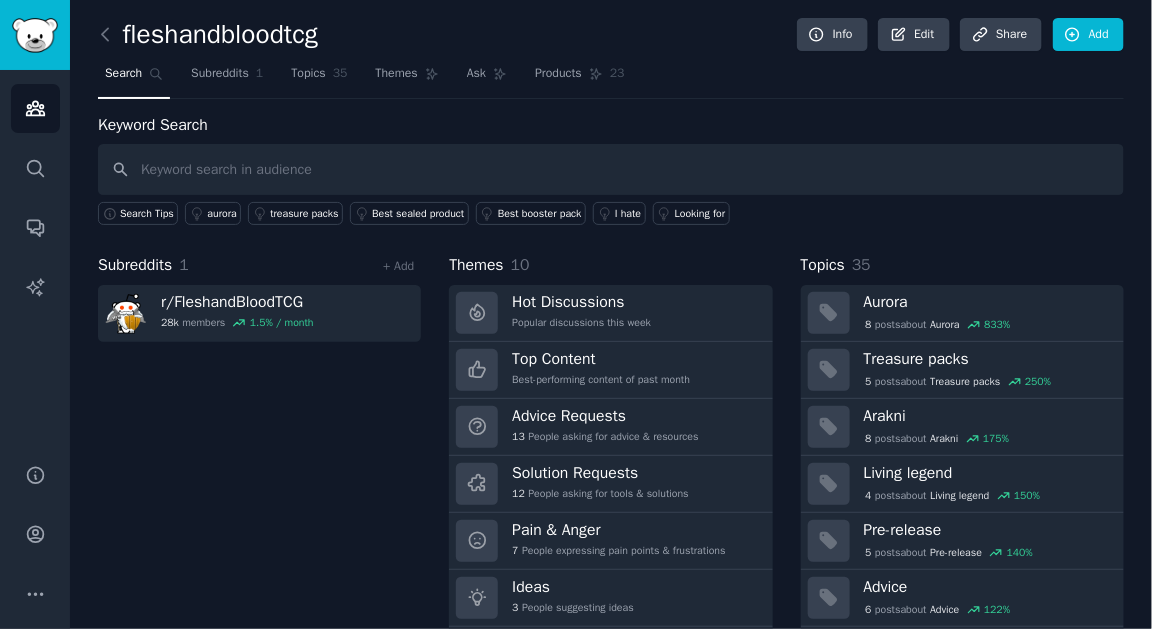 click at bounding box center (110, 35) 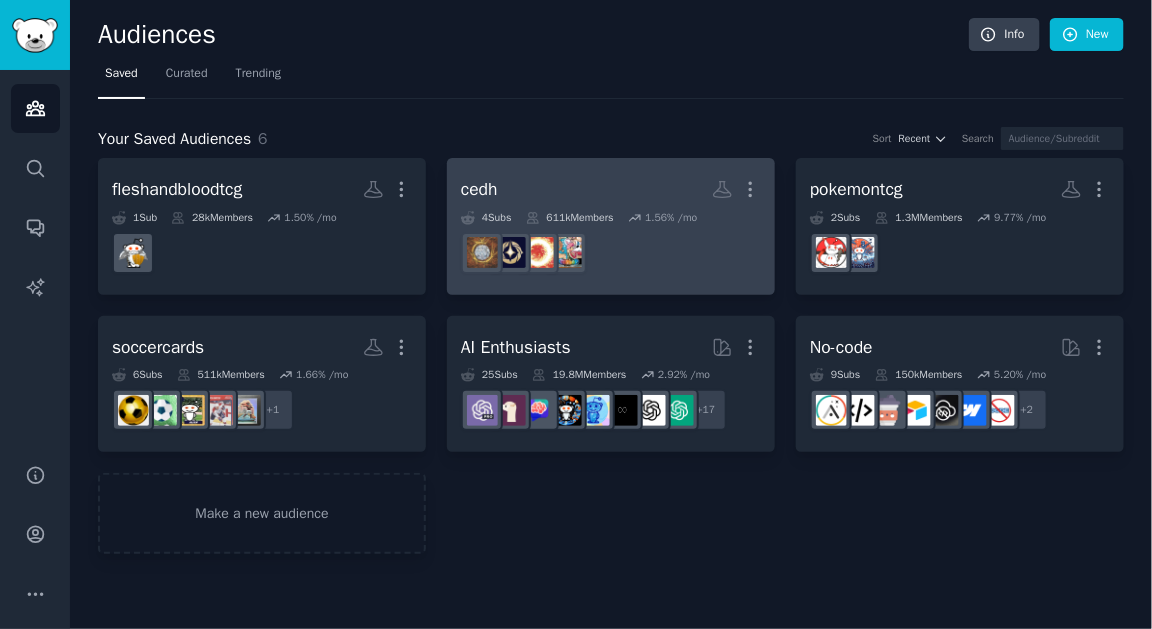 click at bounding box center (611, 253) 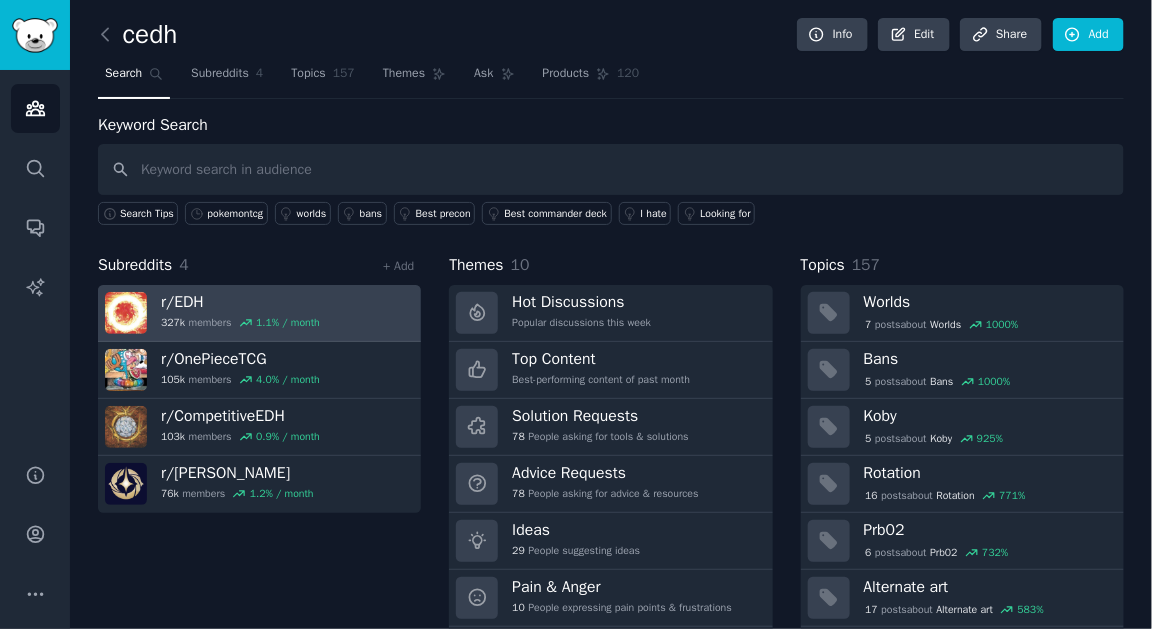 click on "r/ EDH 327k  members 1.1 % / month" at bounding box center [259, 313] 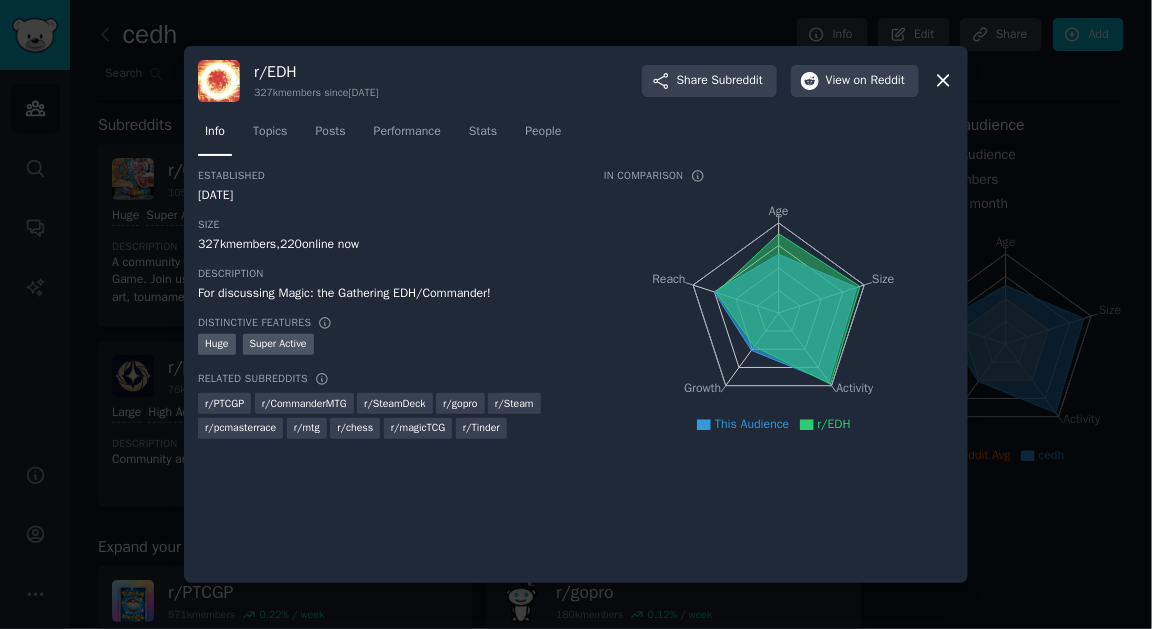 click 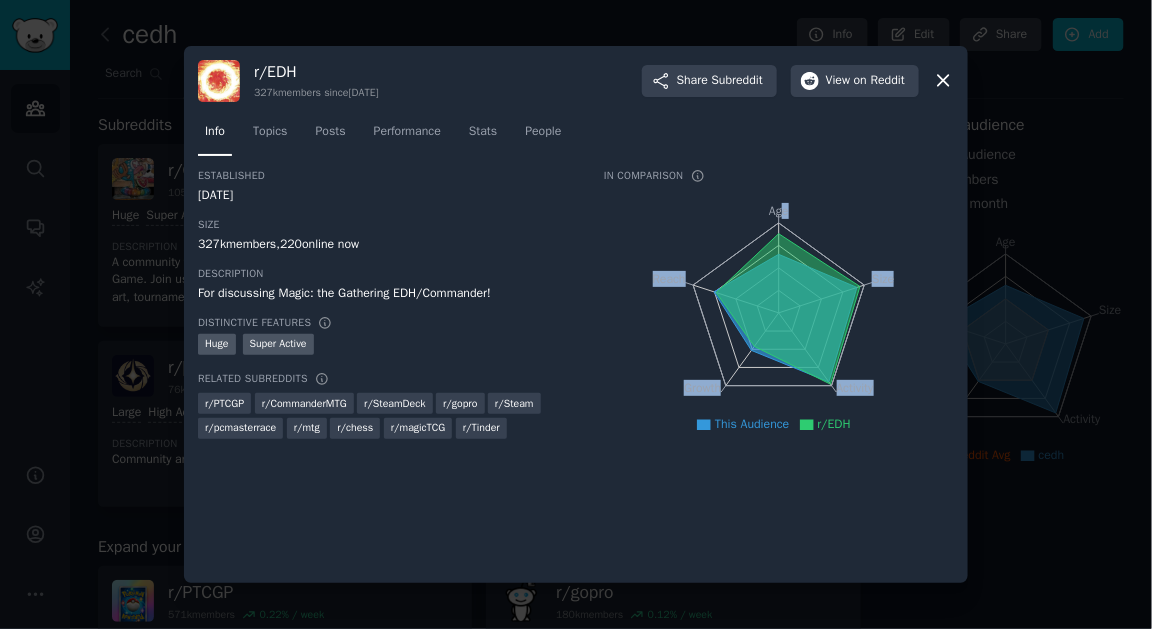 click on "Age Size Activity Growth Reach" 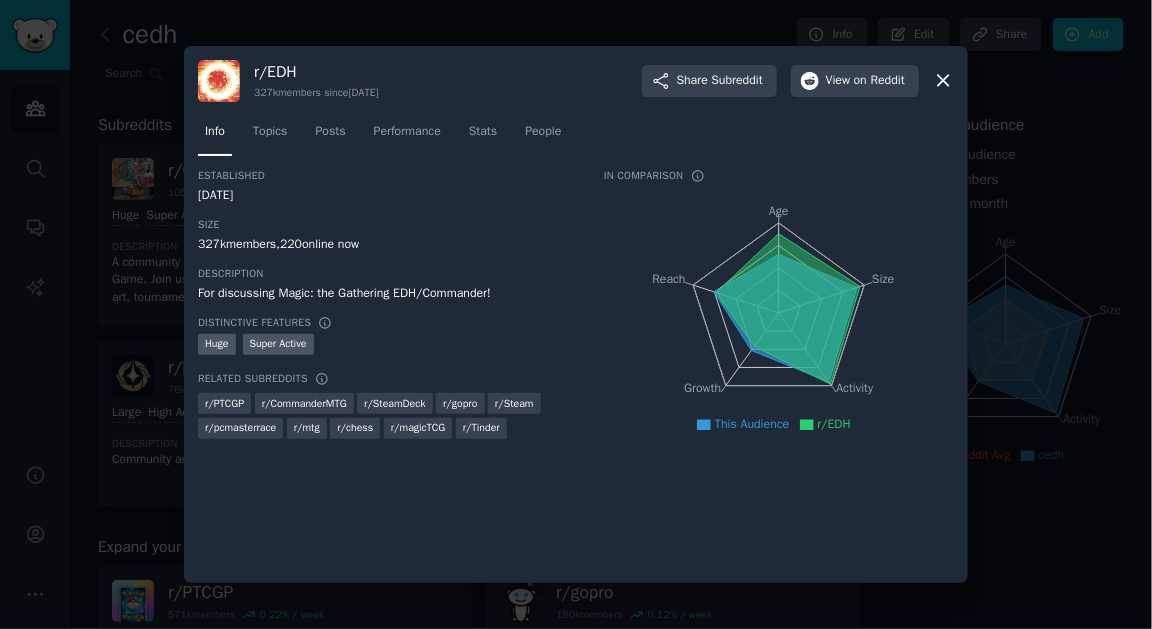click 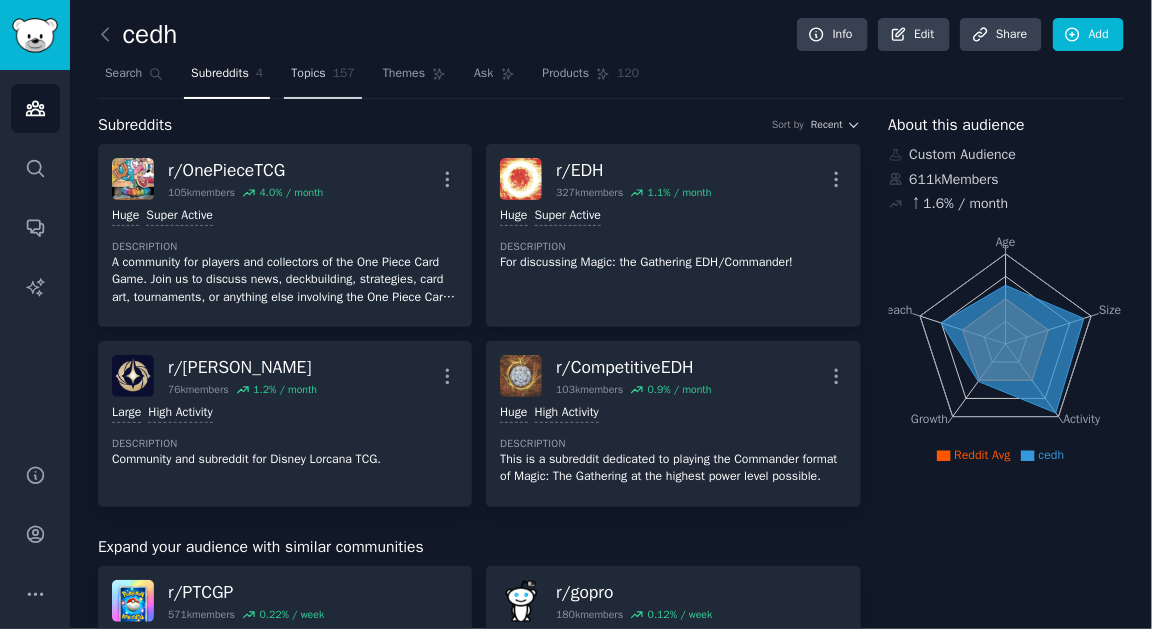 click on "Topics" at bounding box center [308, 74] 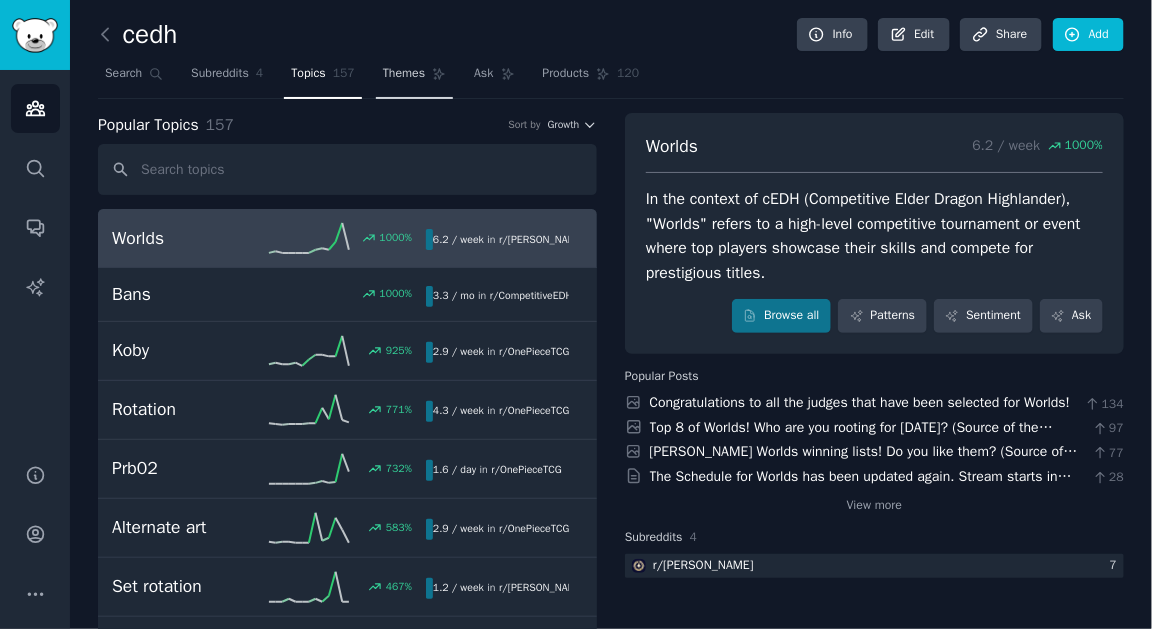 click on "Themes" at bounding box center (414, 78) 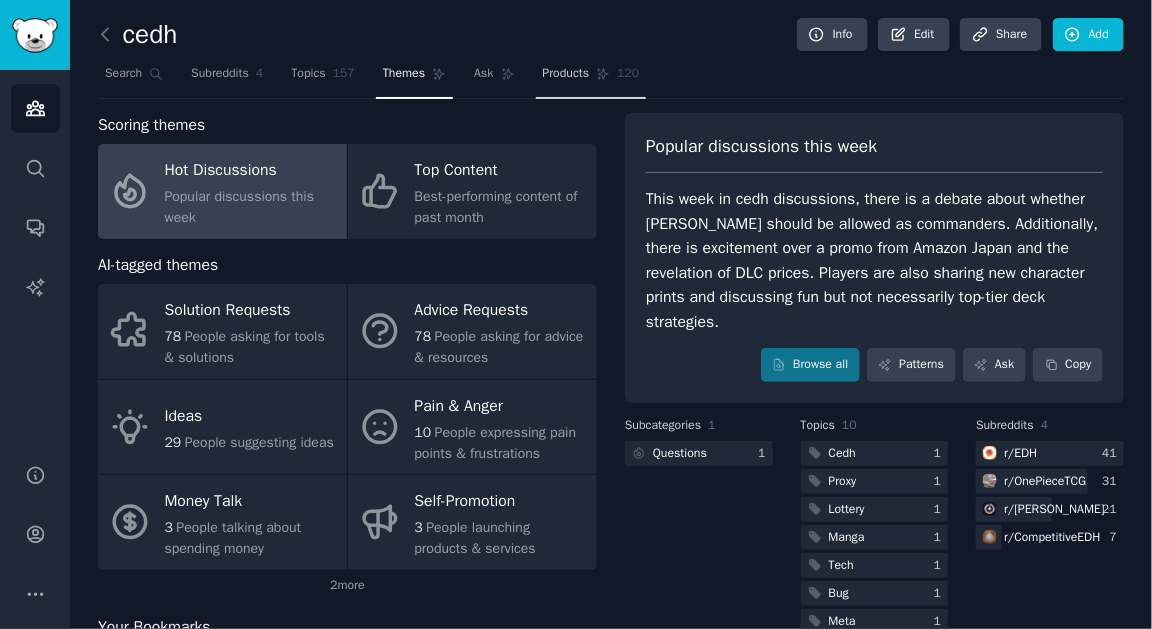 click on "Products 120" at bounding box center [591, 78] 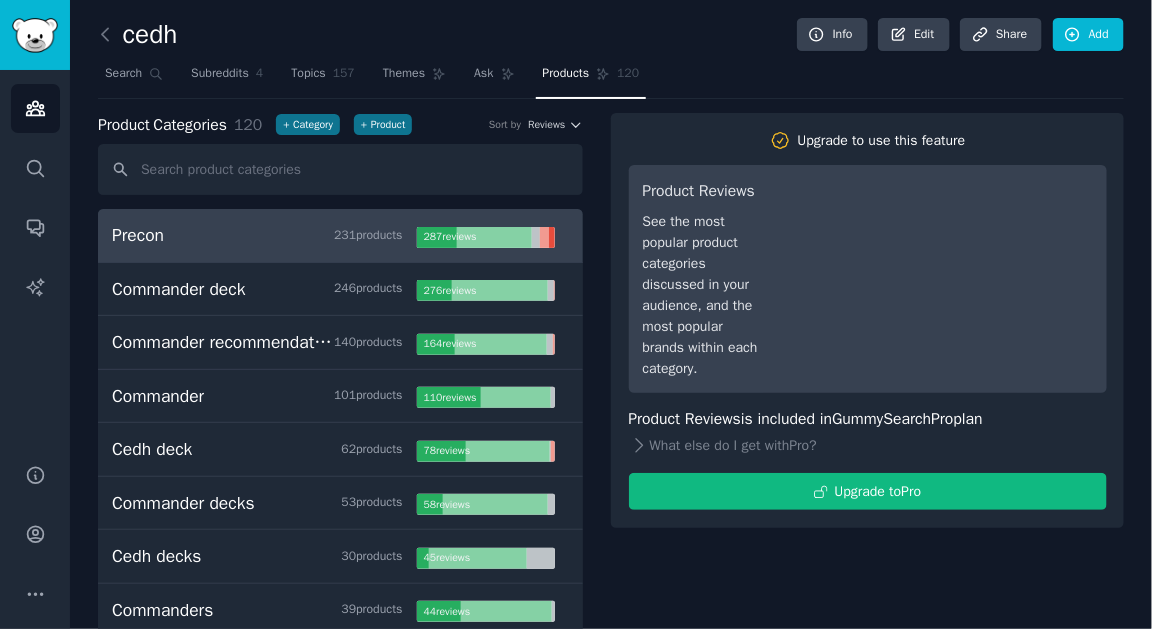 scroll, scrollTop: 550, scrollLeft: 0, axis: vertical 